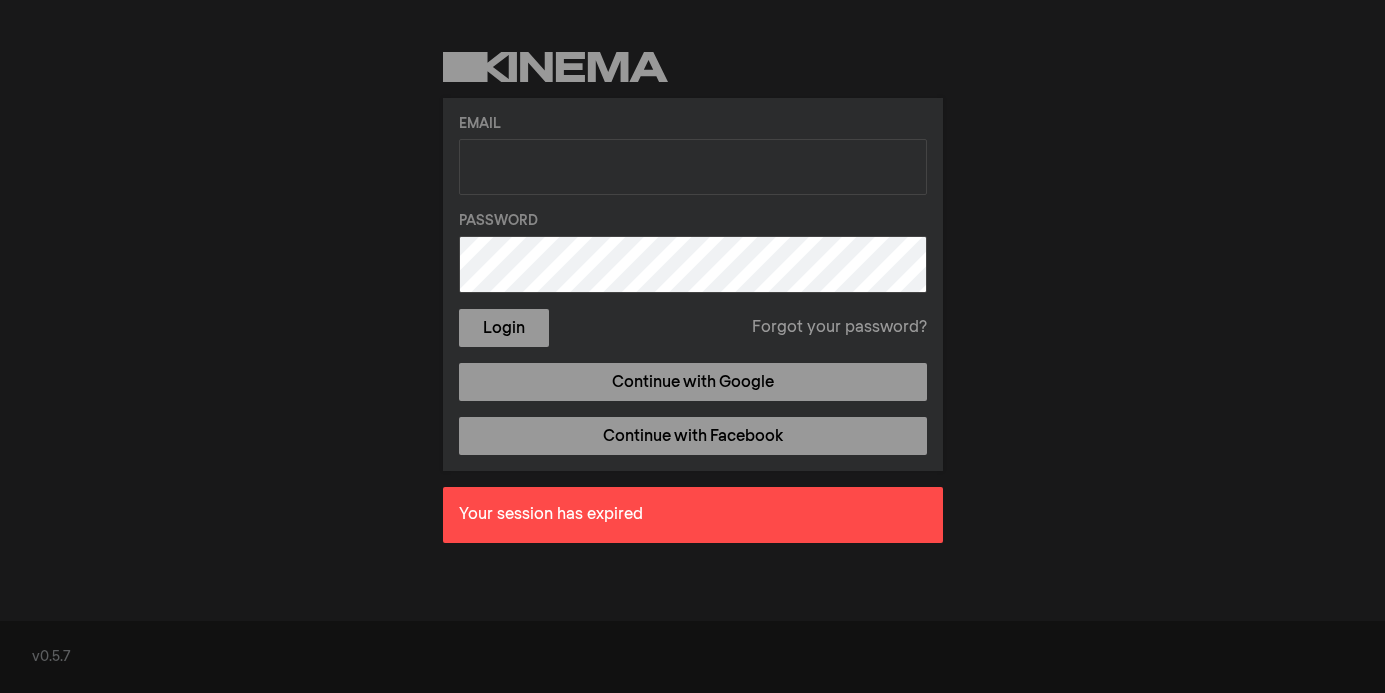 scroll, scrollTop: 0, scrollLeft: 0, axis: both 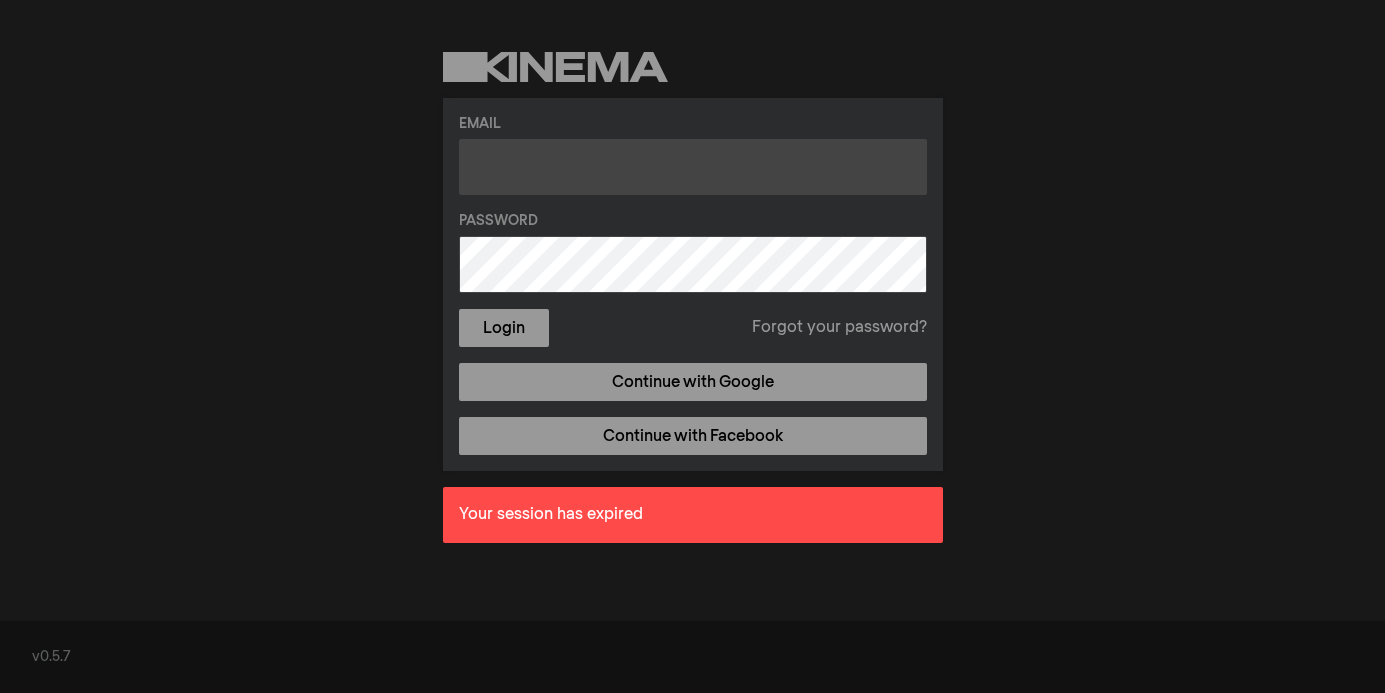 click at bounding box center (693, 167) 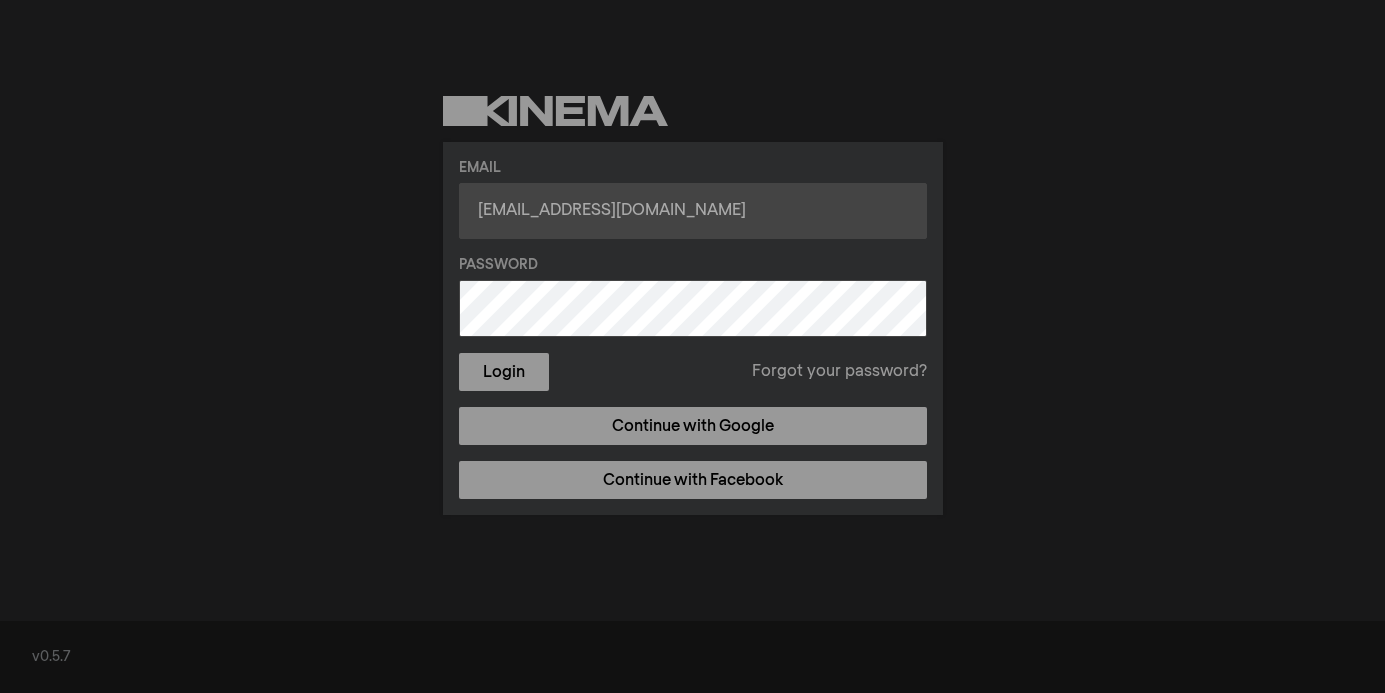 type on "christineefoster@gmail.com" 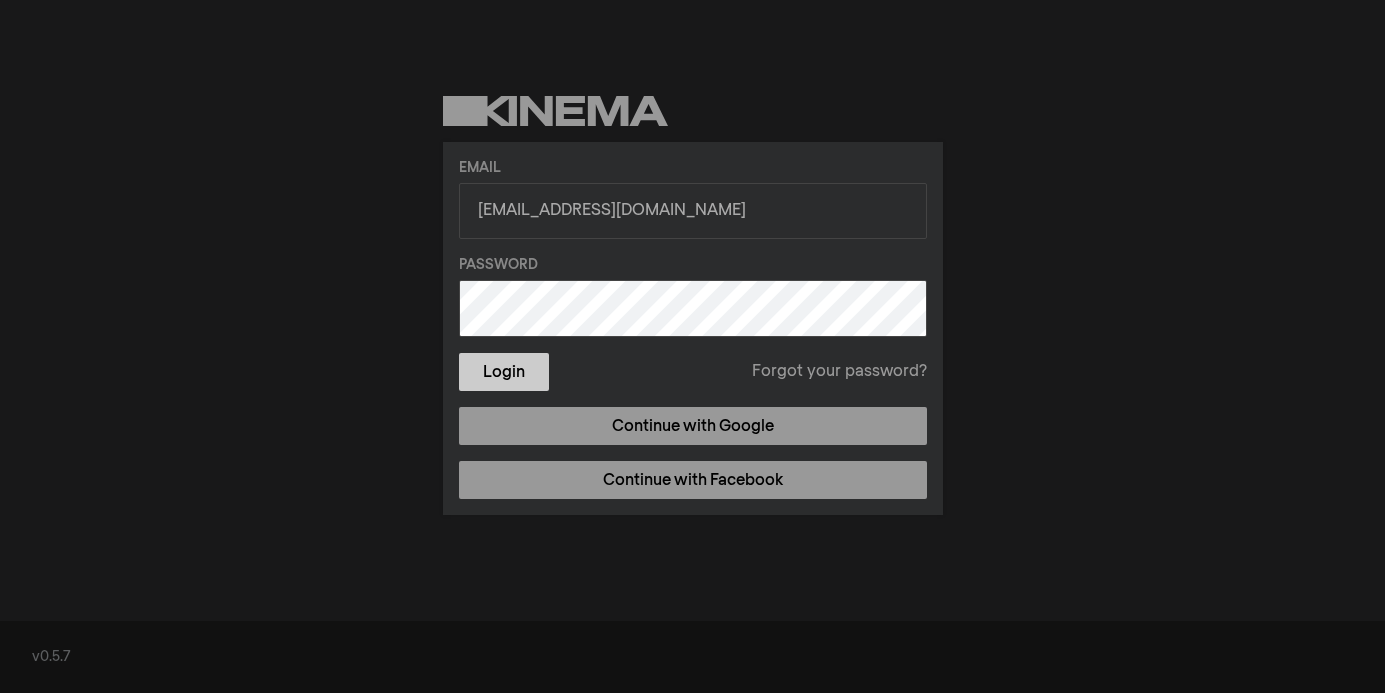 click on "Login" at bounding box center (504, 372) 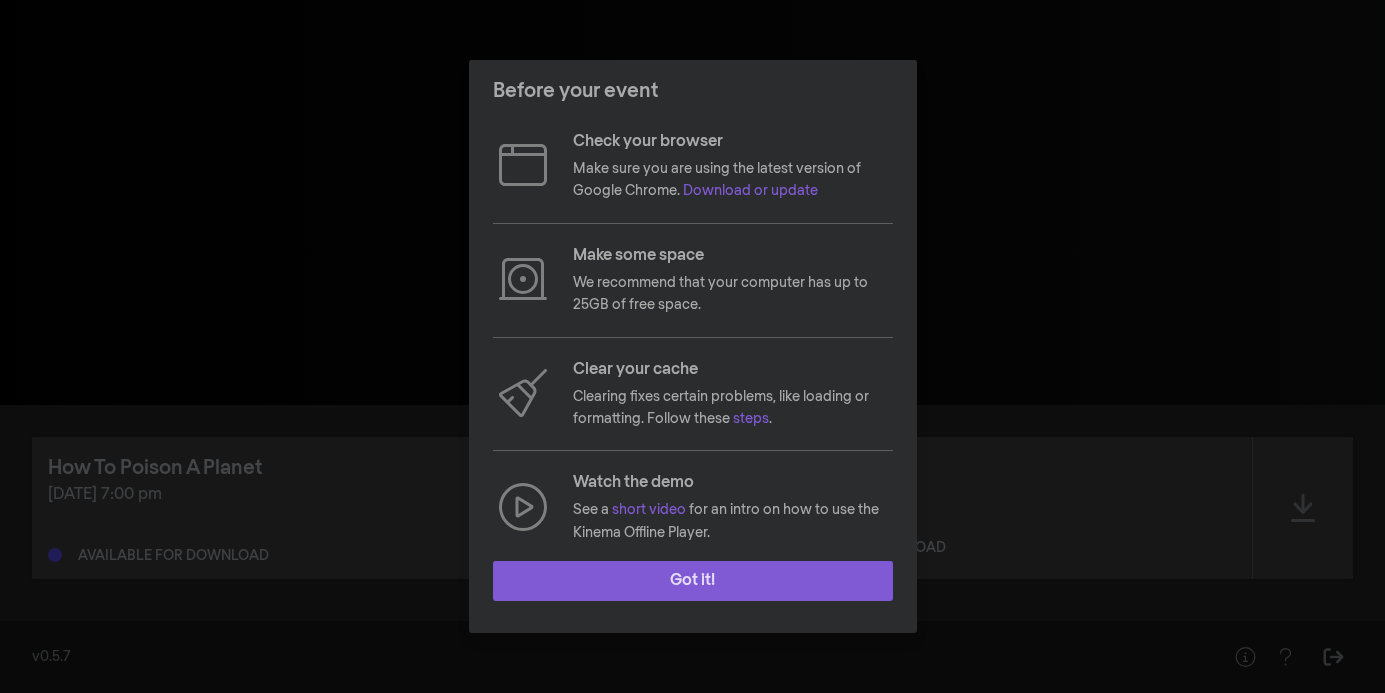 click on "Got it!" at bounding box center (693, 581) 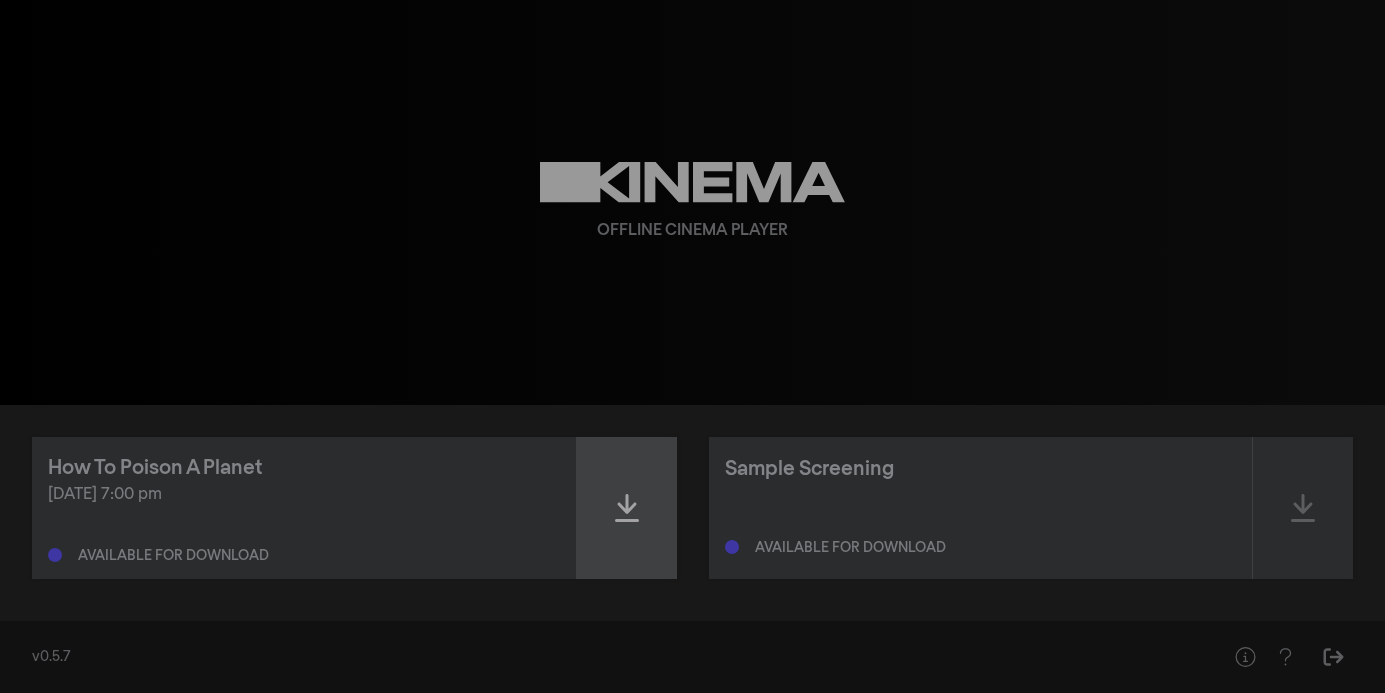click 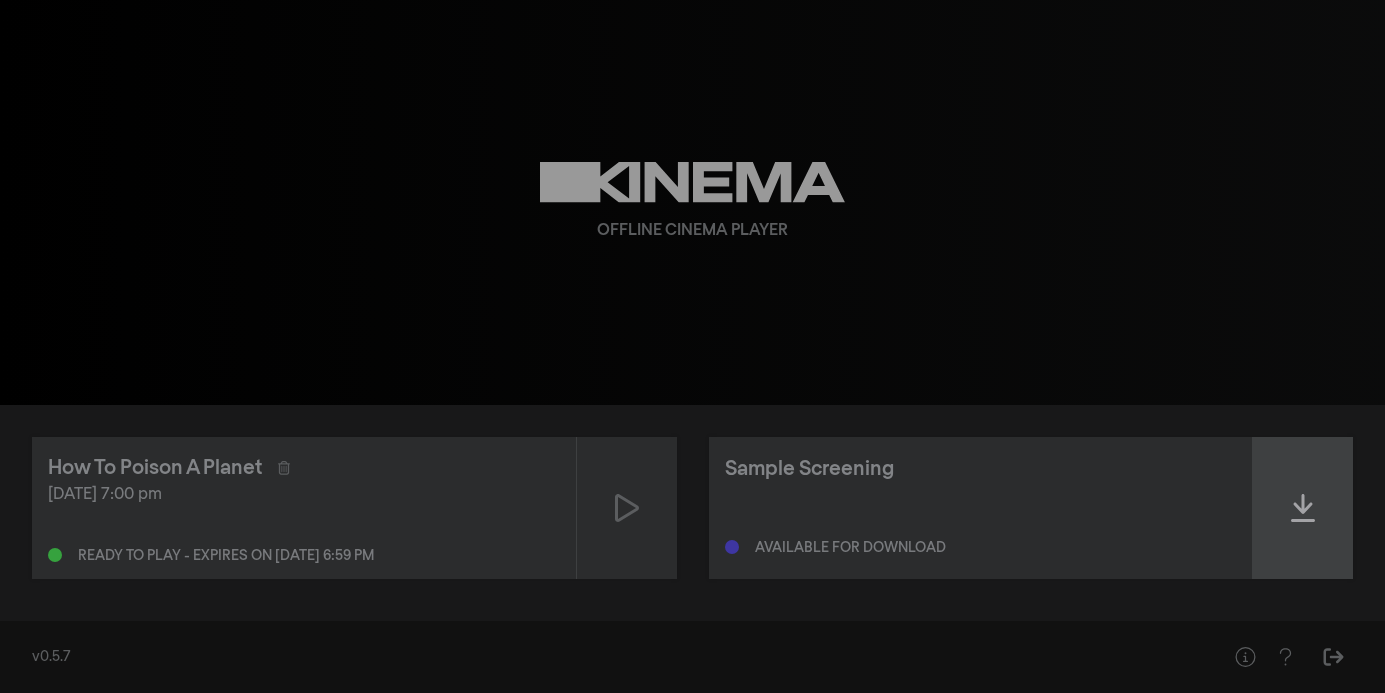 click 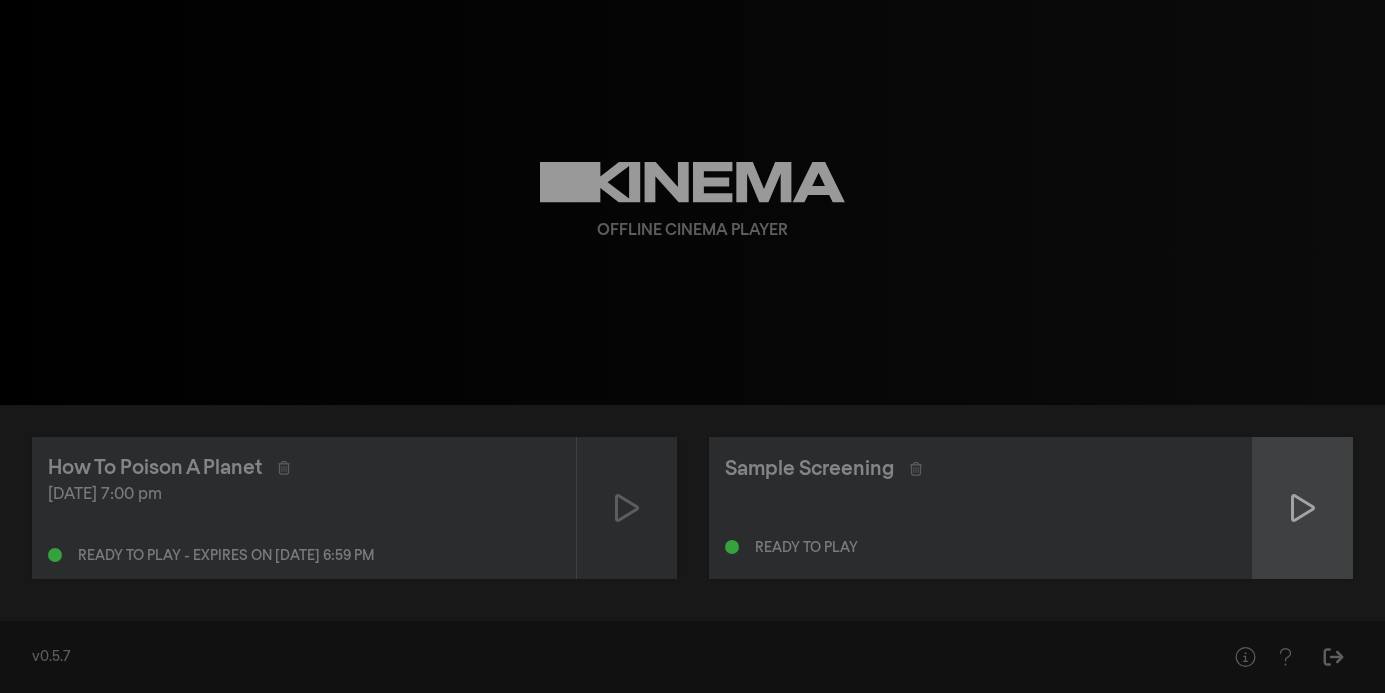 click 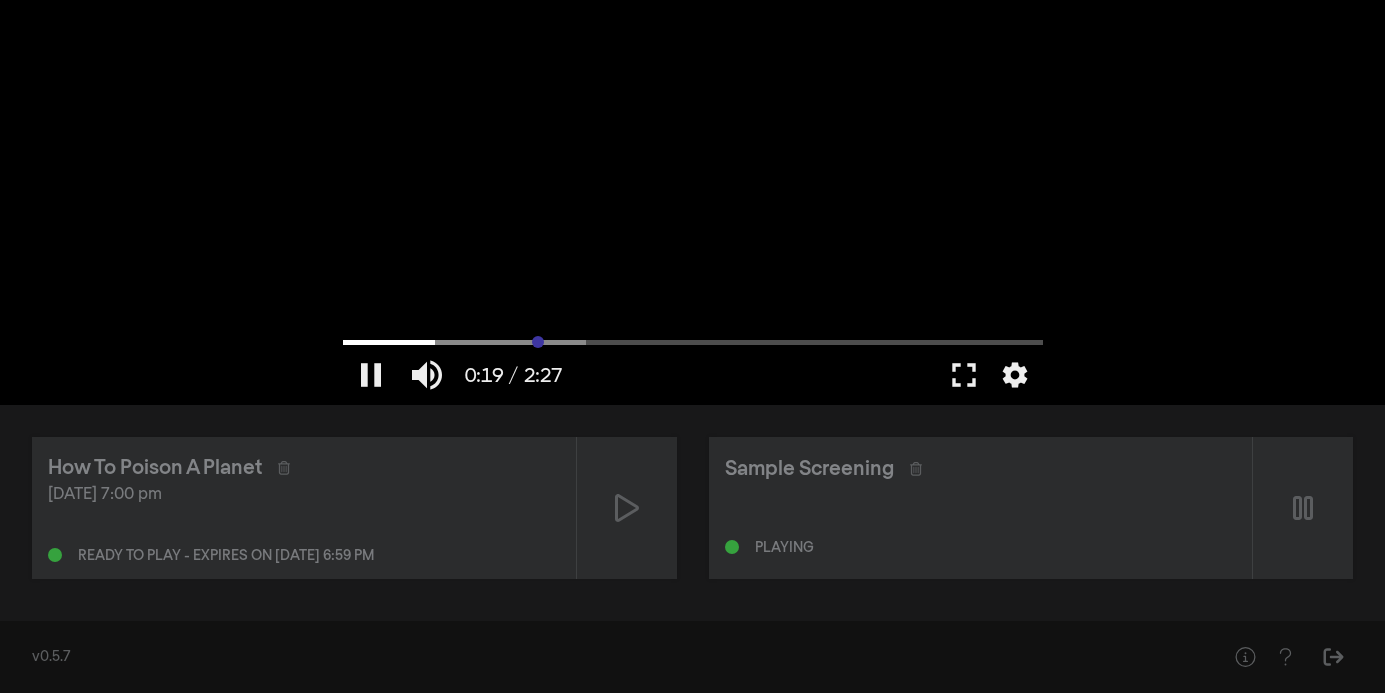 click at bounding box center [693, 342] 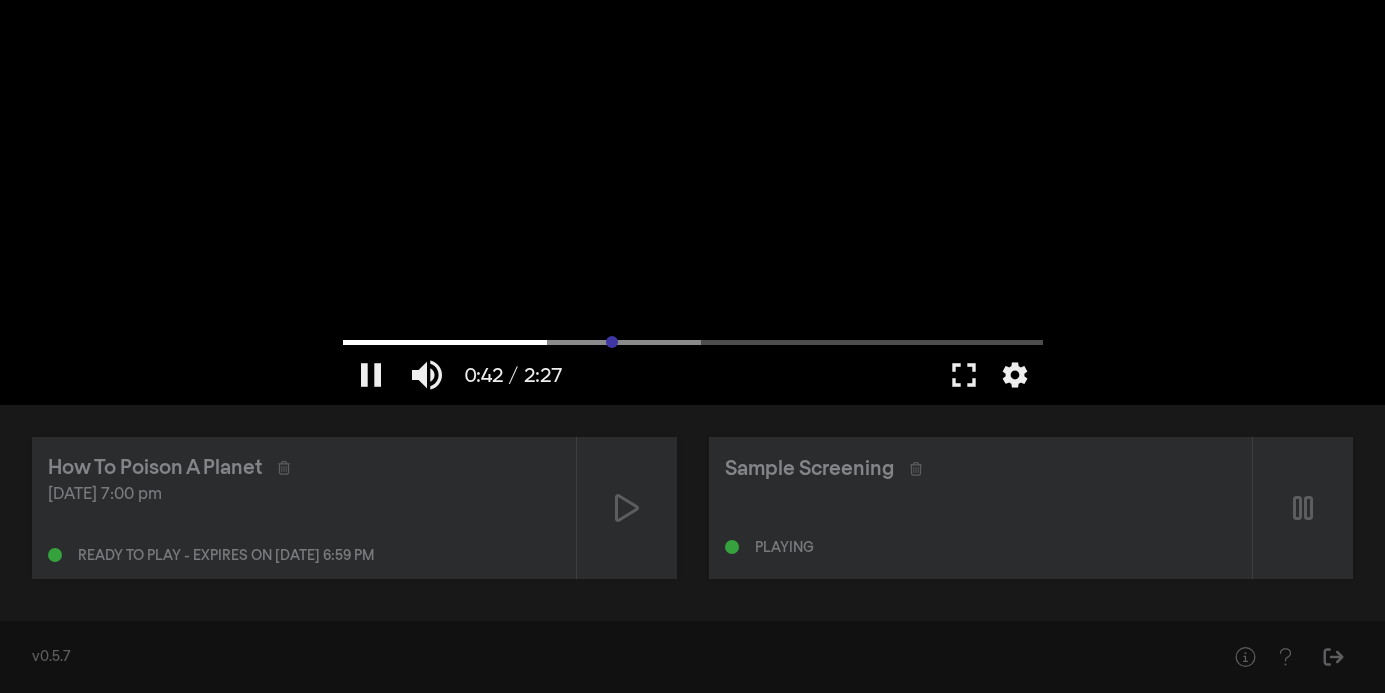 click at bounding box center [693, 342] 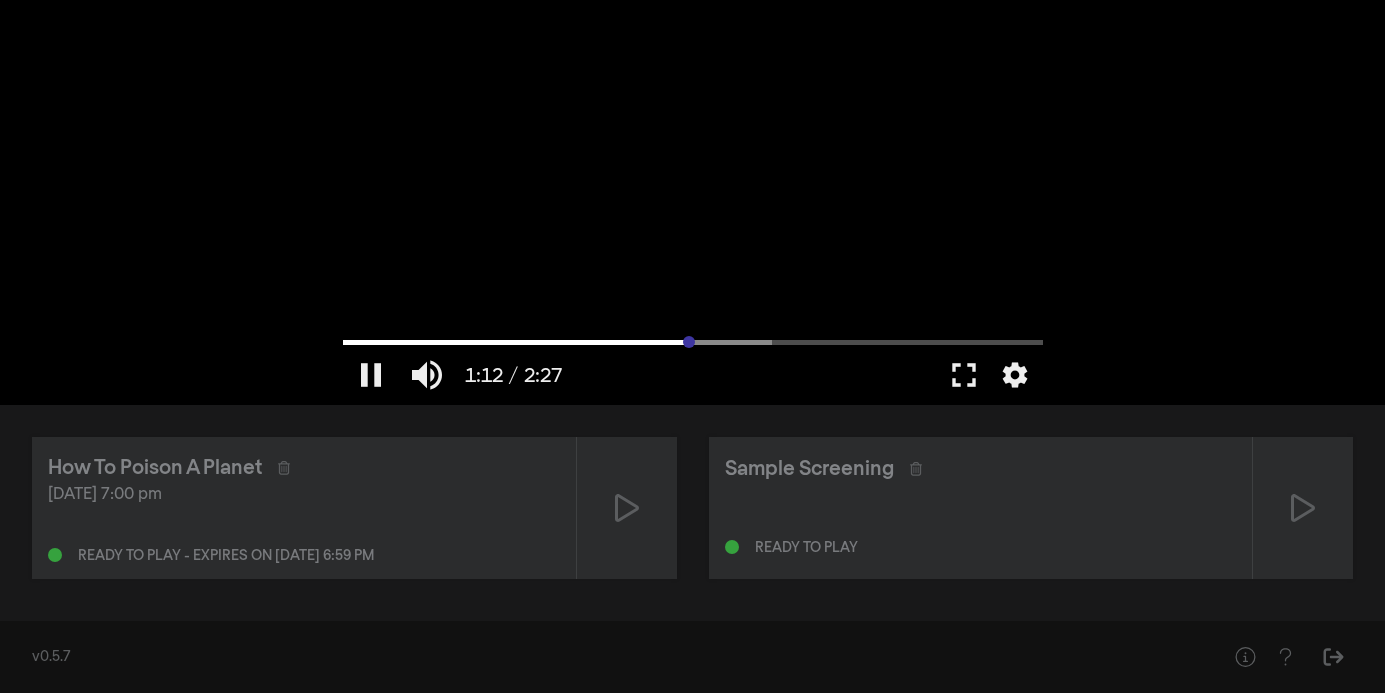 click at bounding box center (693, 342) 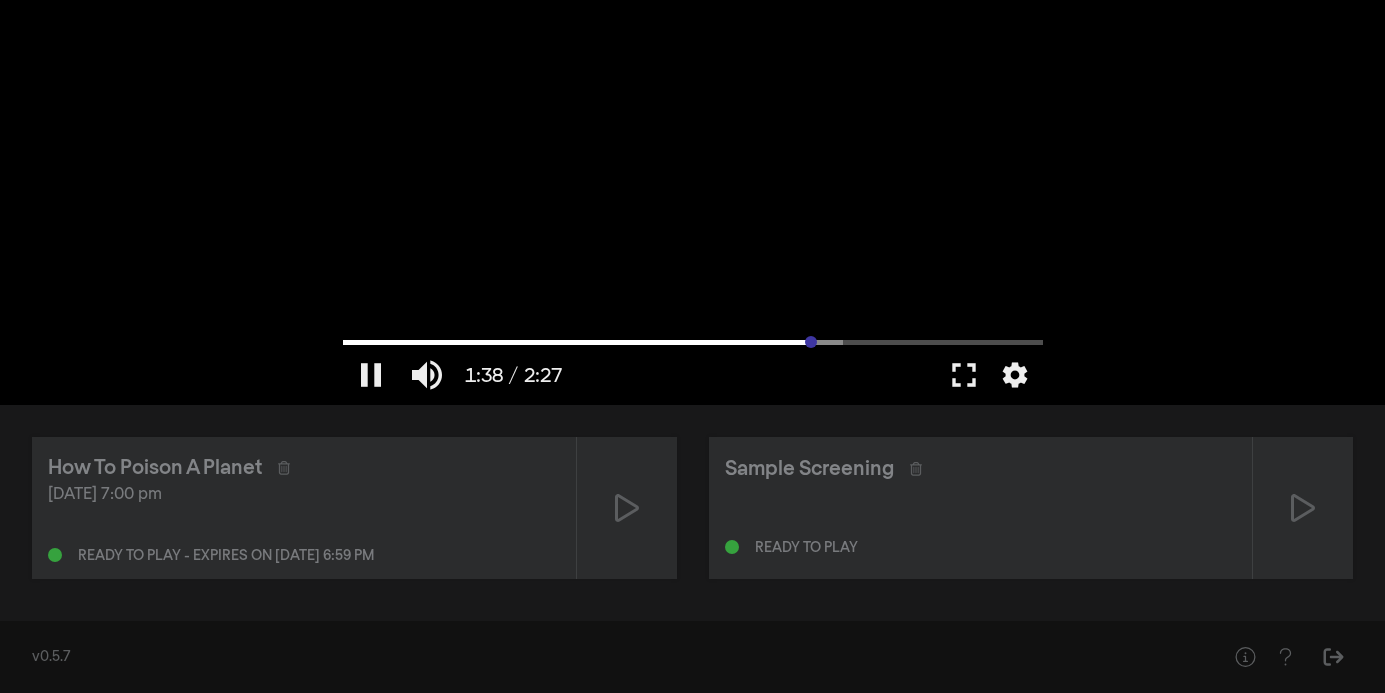 click at bounding box center [693, 342] 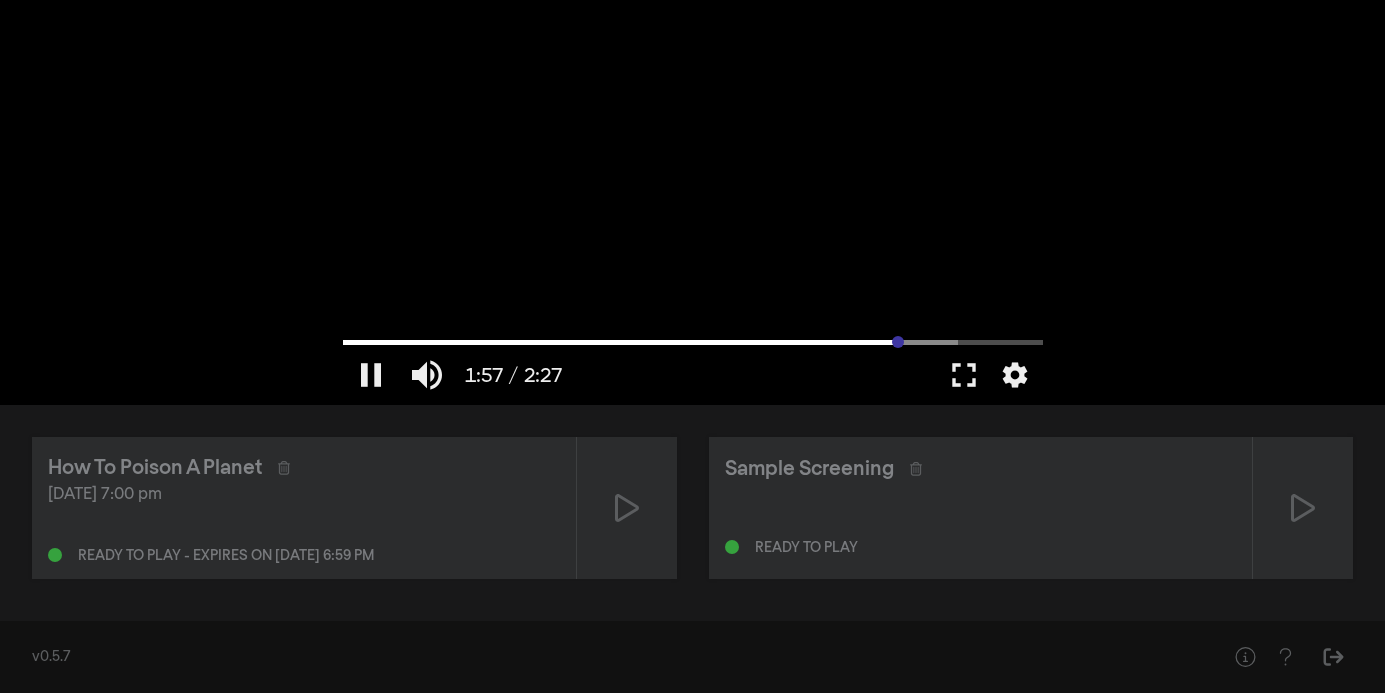click at bounding box center (693, 342) 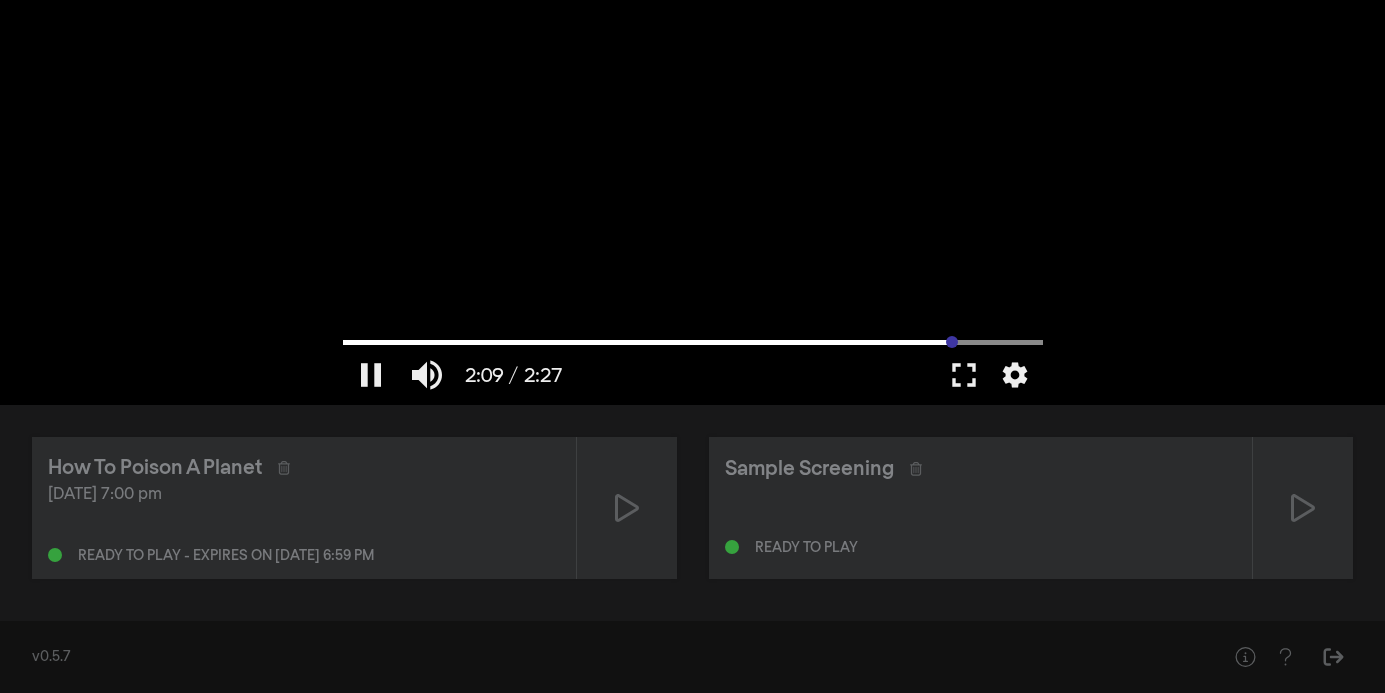 click at bounding box center [693, 342] 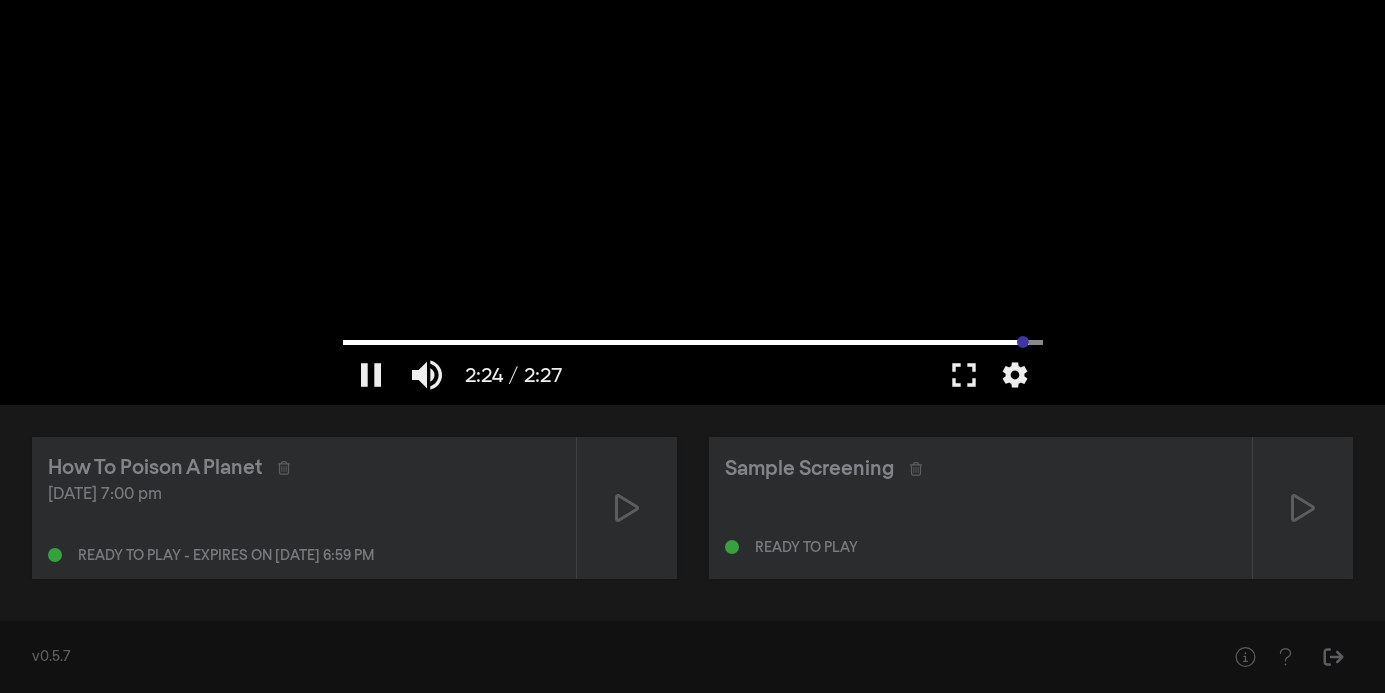 click at bounding box center [693, 342] 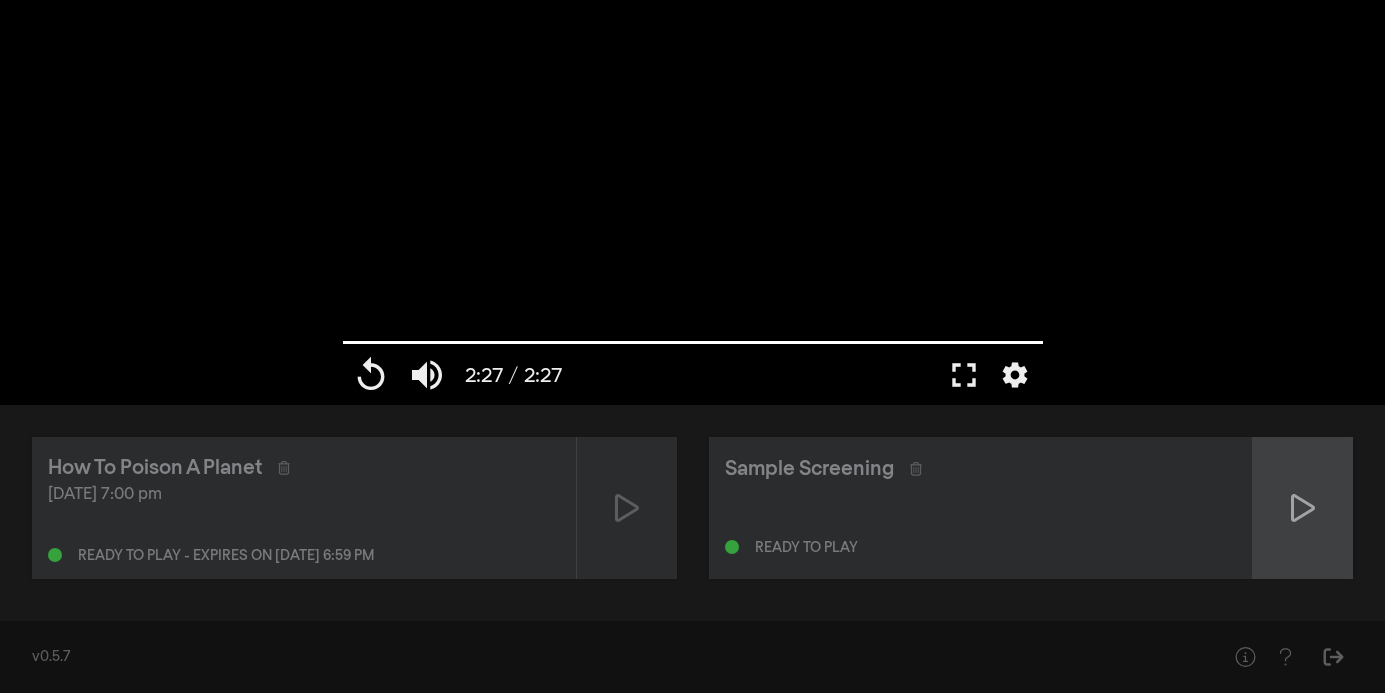 click 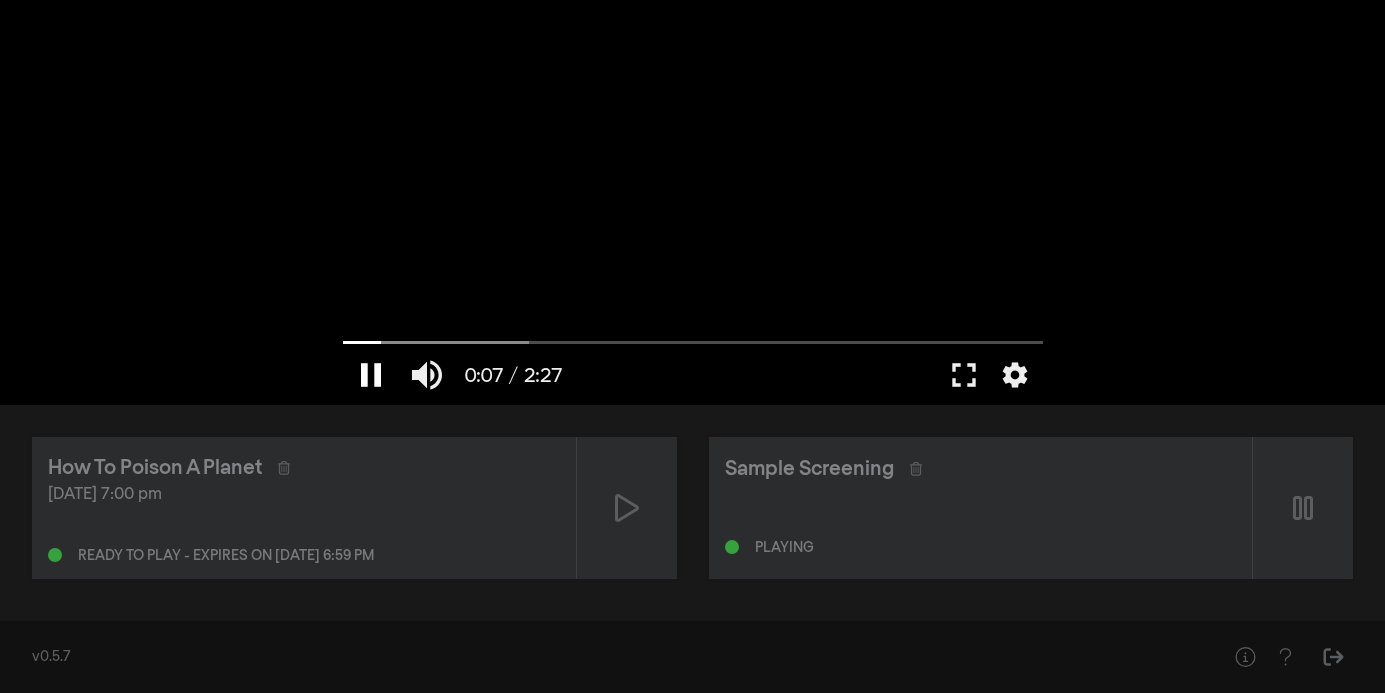 click on "pause" at bounding box center (371, 375) 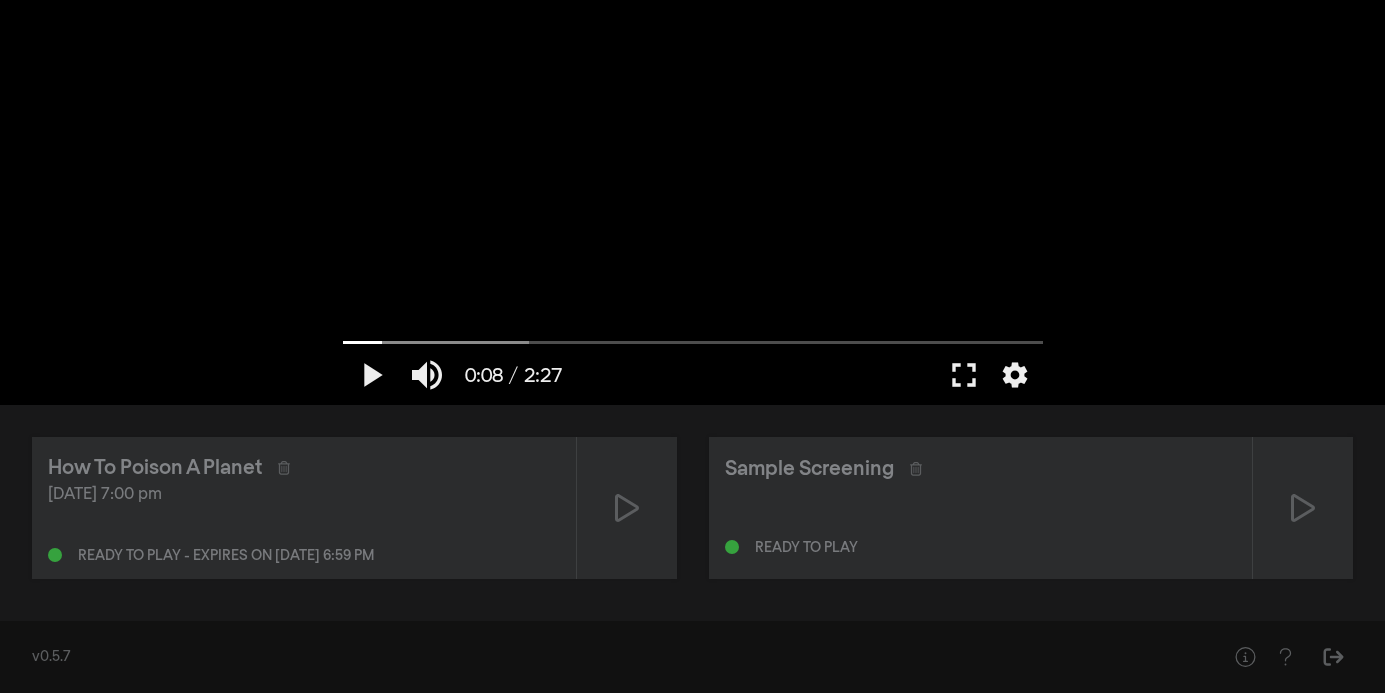 click on "[DATE] 7:00 pm" at bounding box center [304, 495] 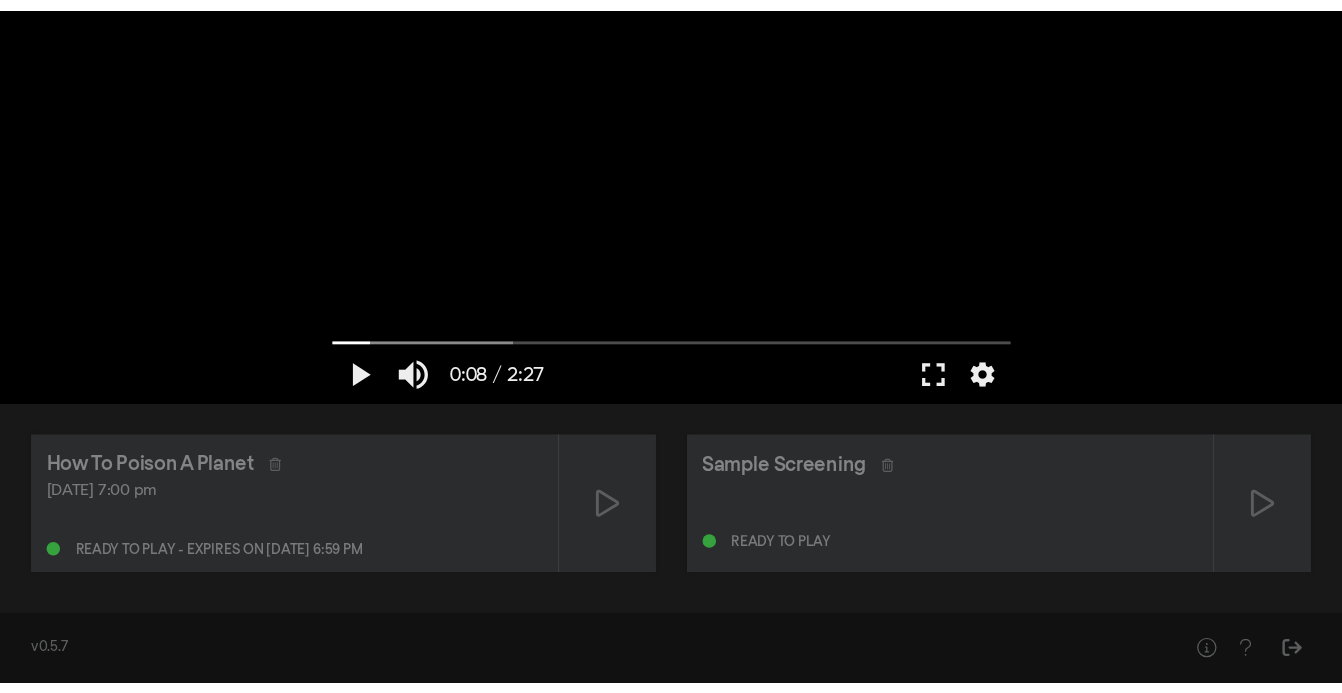 scroll, scrollTop: 4, scrollLeft: 0, axis: vertical 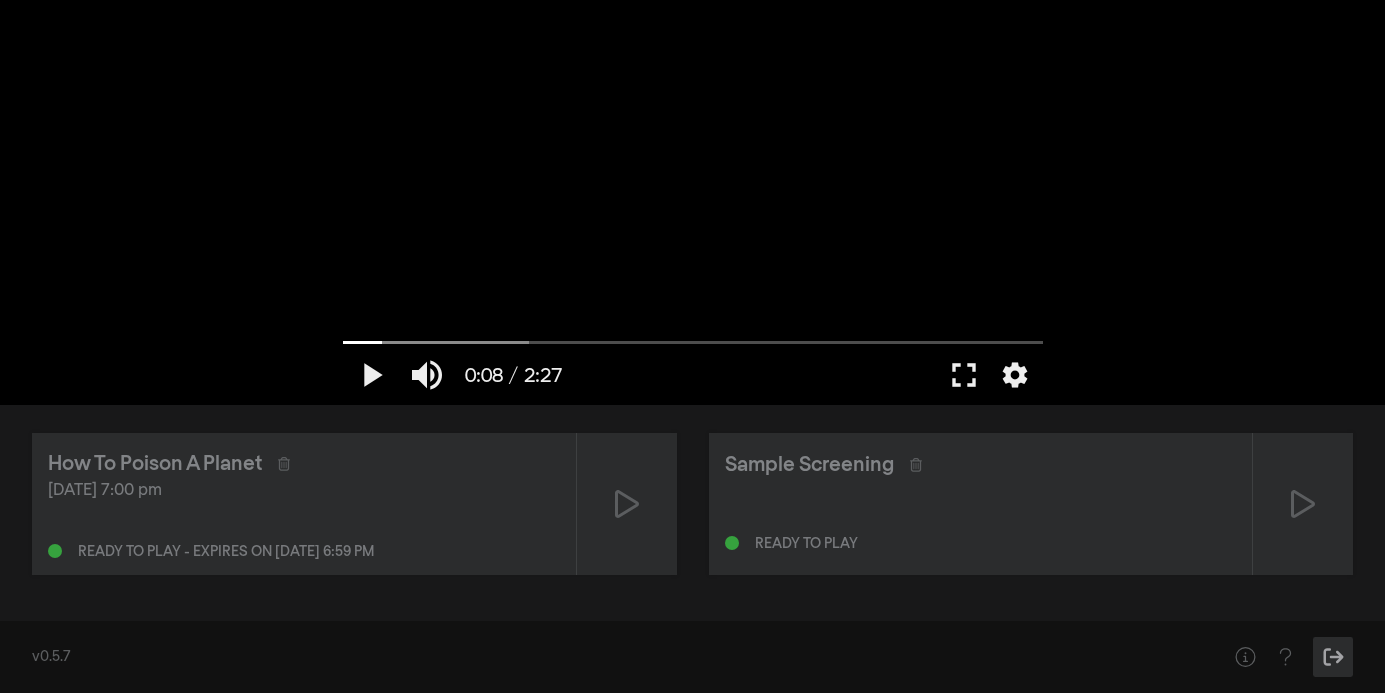 click 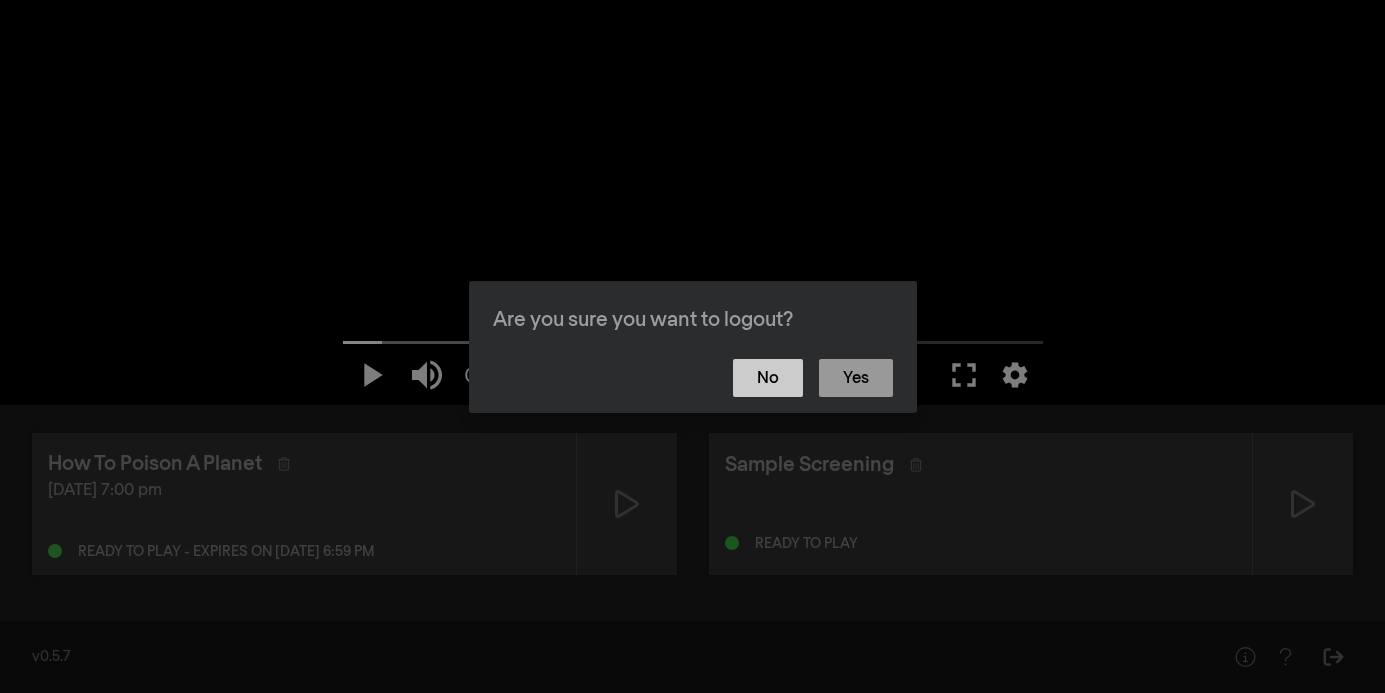 click on "No" at bounding box center [768, 378] 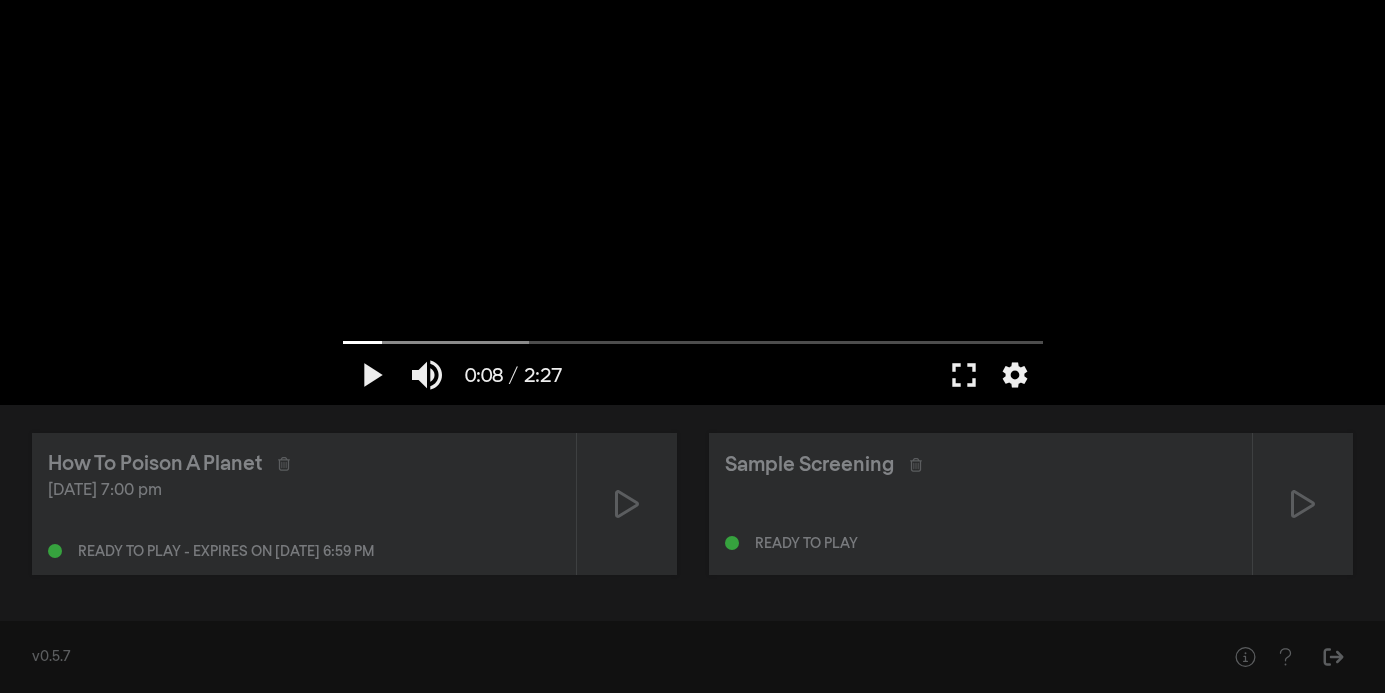 scroll, scrollTop: 0, scrollLeft: 0, axis: both 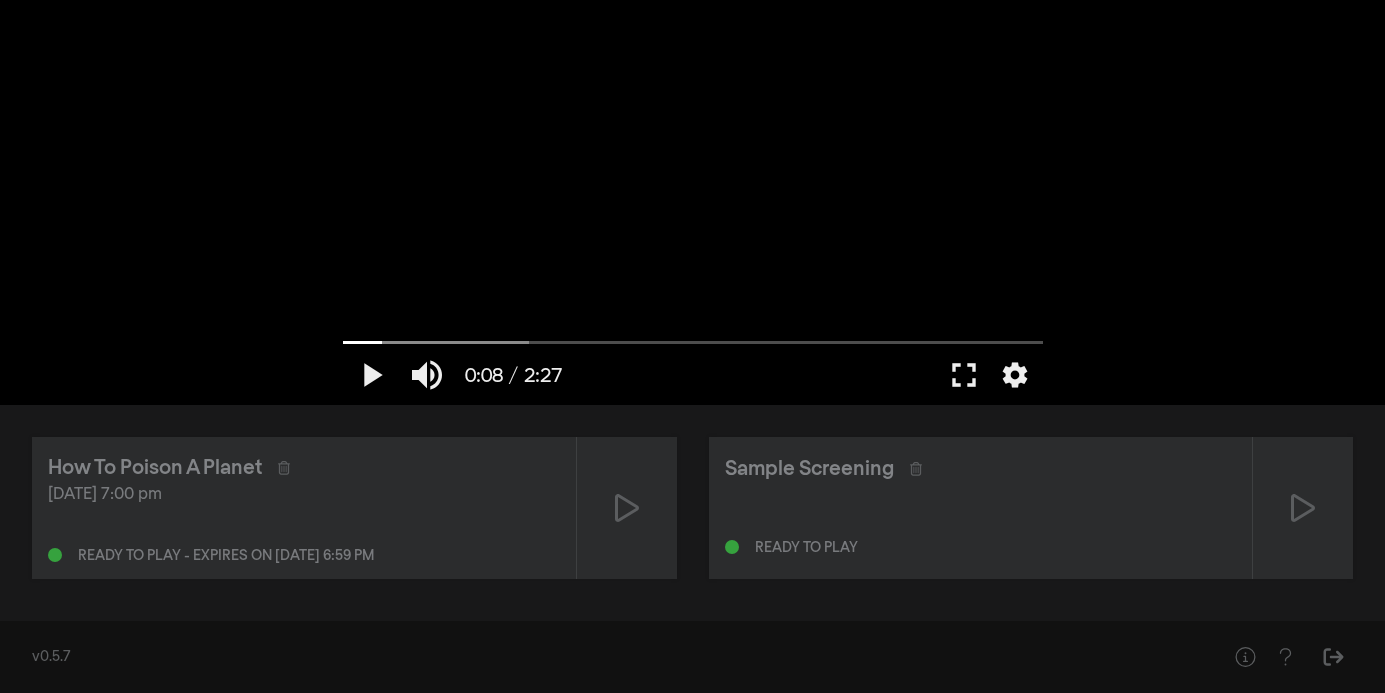 click on "Jul 24, 2025 at 7:00 pm Ready to play - expires on Jul 25, 2025 at 6:59 pm" at bounding box center [304, 523] 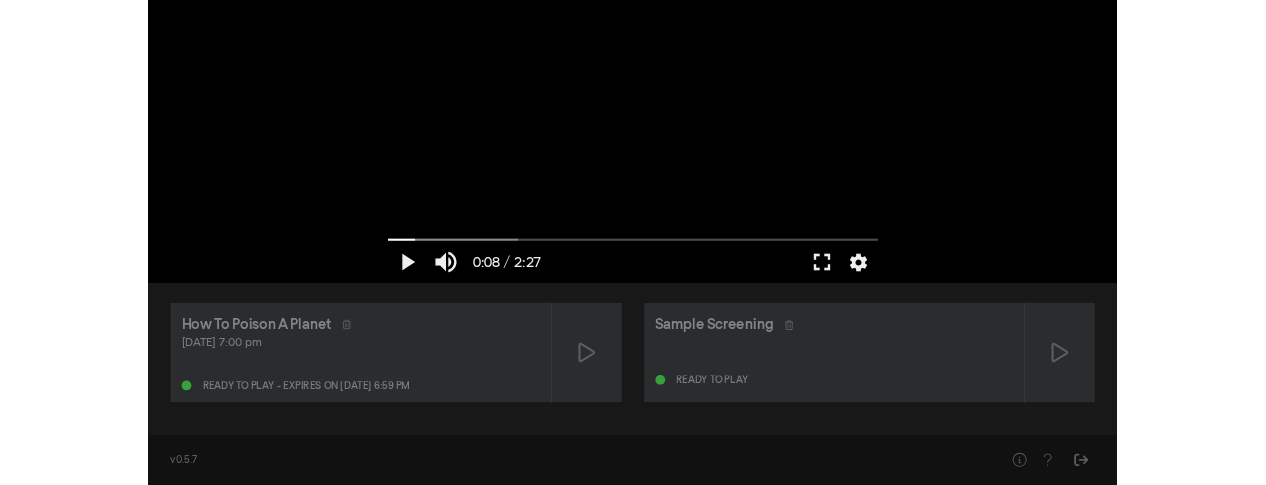 scroll, scrollTop: 0, scrollLeft: 0, axis: both 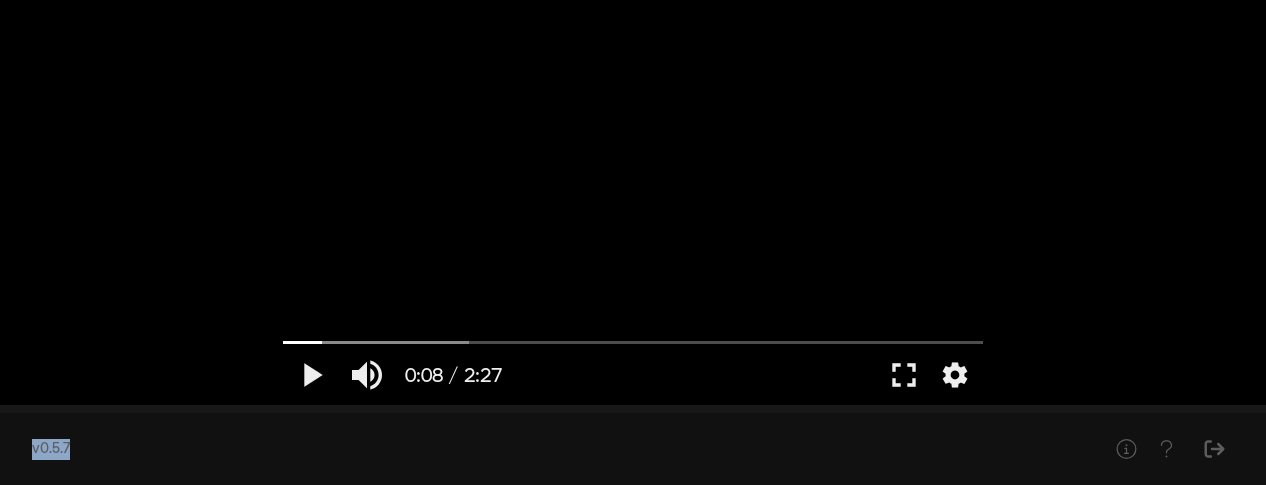 drag, startPoint x: 1248, startPoint y: 469, endPoint x: 1351, endPoint y: 571, distance: 144.95862 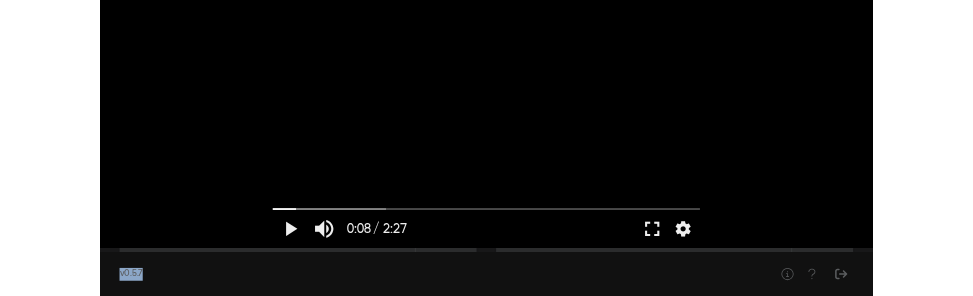 scroll, scrollTop: 0, scrollLeft: 0, axis: both 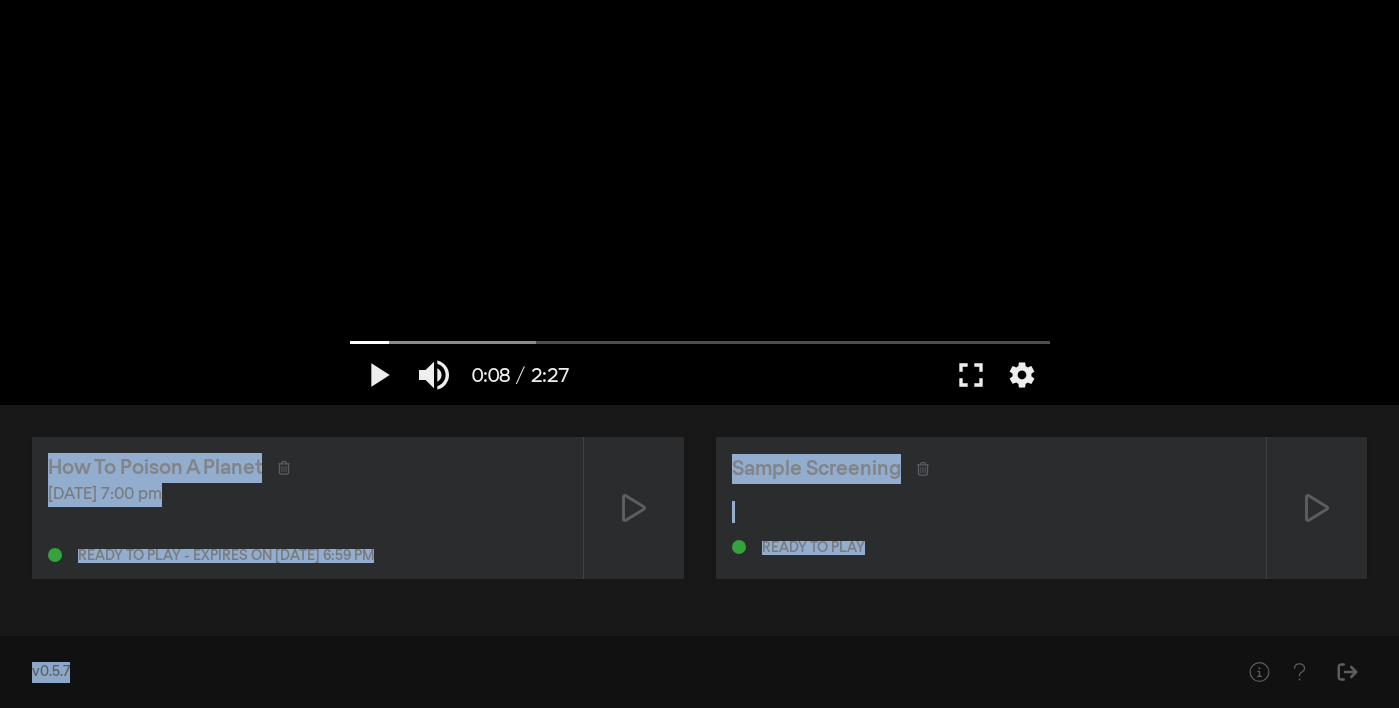 click on "v0.5.7" at bounding box center (699, 672) 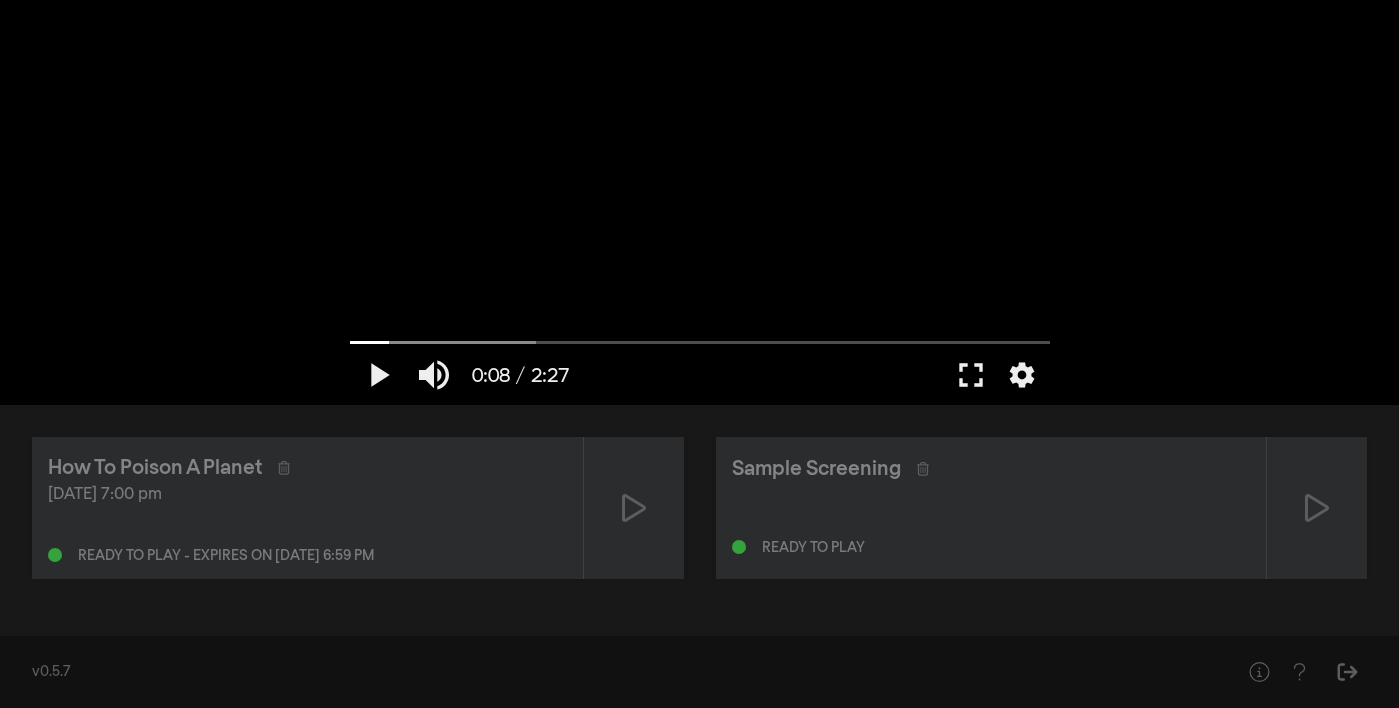 click on "play_arrow 0:08 / 2:27 volume_up fullscreen settings closed_caption Captions Off settings Resolution Auto language Language English arrow_back Captions Off done arrow_back Resolution 1080p Auto done arrow_back Language English done" at bounding box center [699, 202] 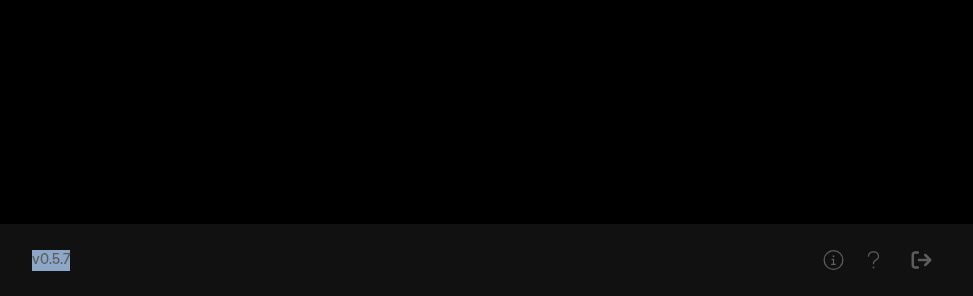scroll, scrollTop: 573, scrollLeft: 0, axis: vertical 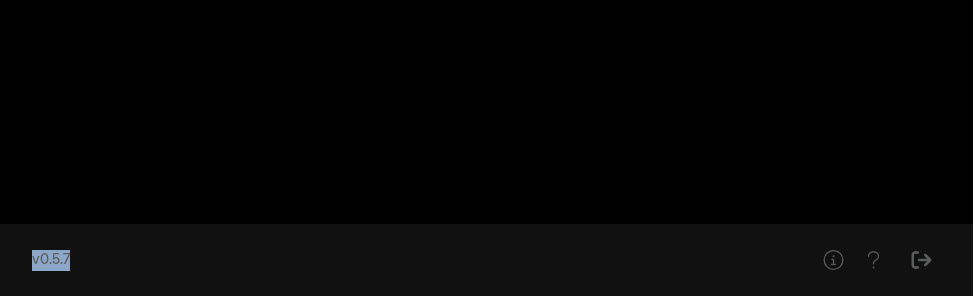 drag, startPoint x: 954, startPoint y: 281, endPoint x: 1331, endPoint y: 721, distance: 579.42126 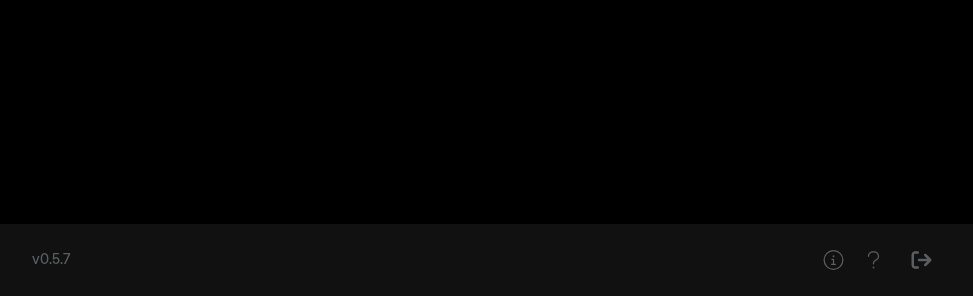drag, startPoint x: 948, startPoint y: 117, endPoint x: 1165, endPoint y: 345, distance: 314.75864 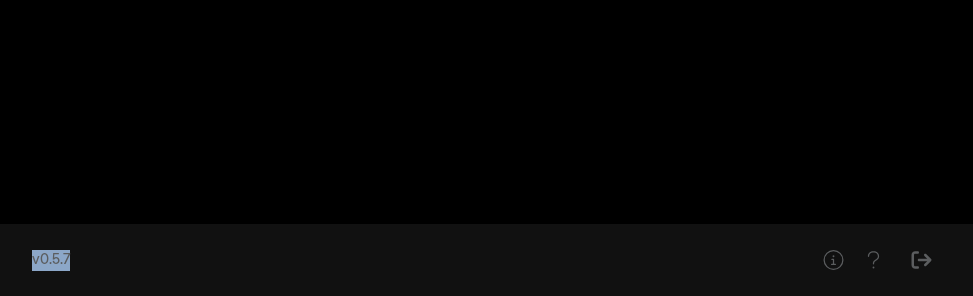 scroll, scrollTop: 573, scrollLeft: 0, axis: vertical 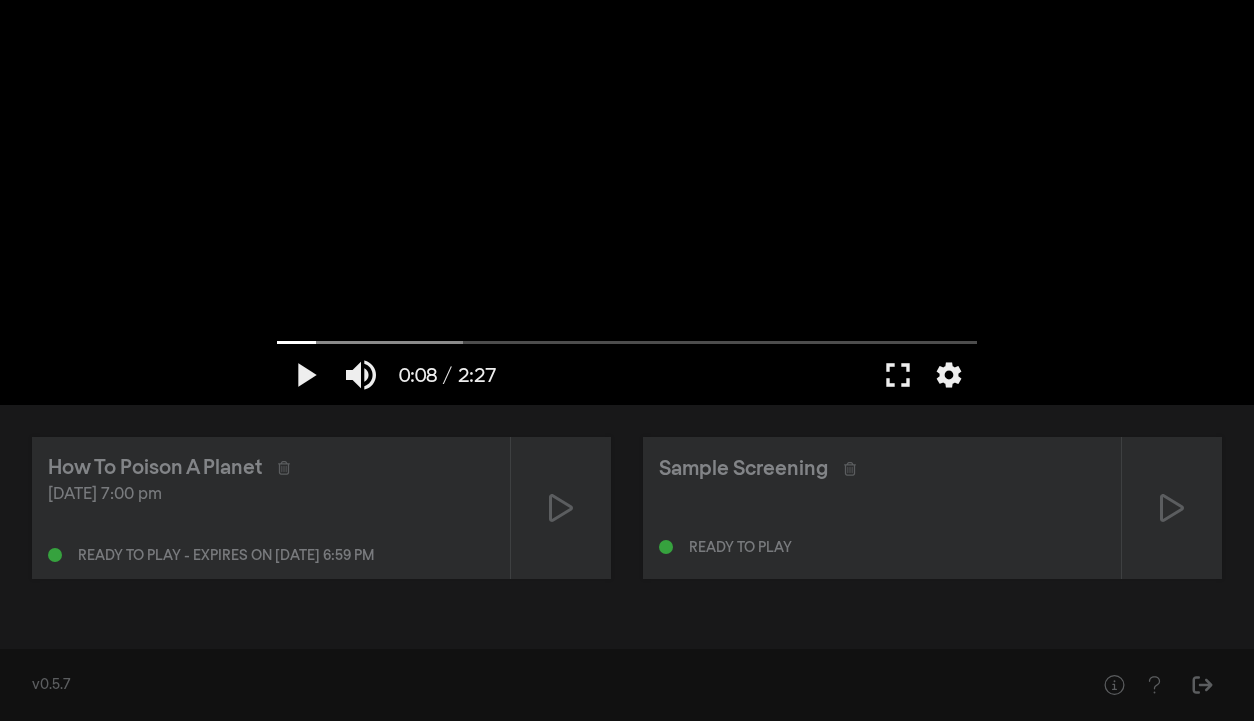 click on "play_arrow 0:08 / 2:27 volume_up fullscreen settings closed_caption Captions Off settings Resolution Auto language Language English arrow_back Captions Off done arrow_back Resolution 1080p Auto done arrow_back Language English done" at bounding box center (627, 202) 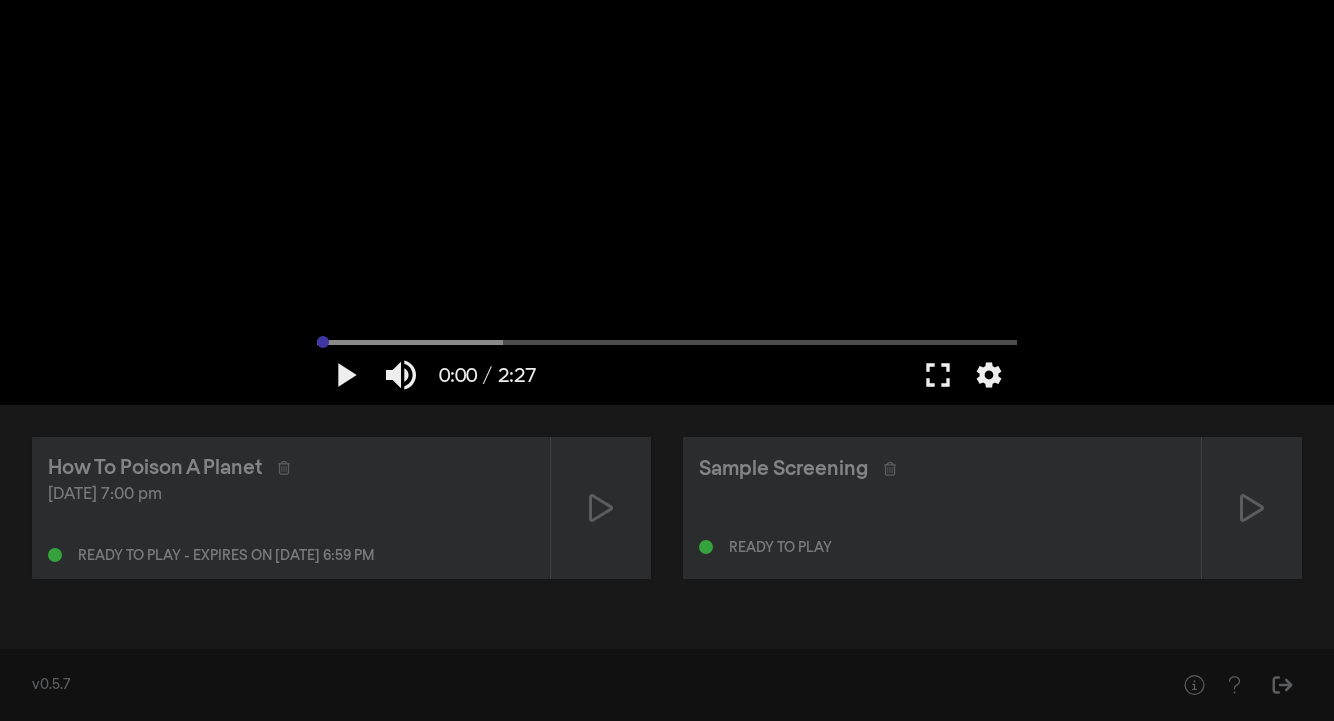 type on "0" 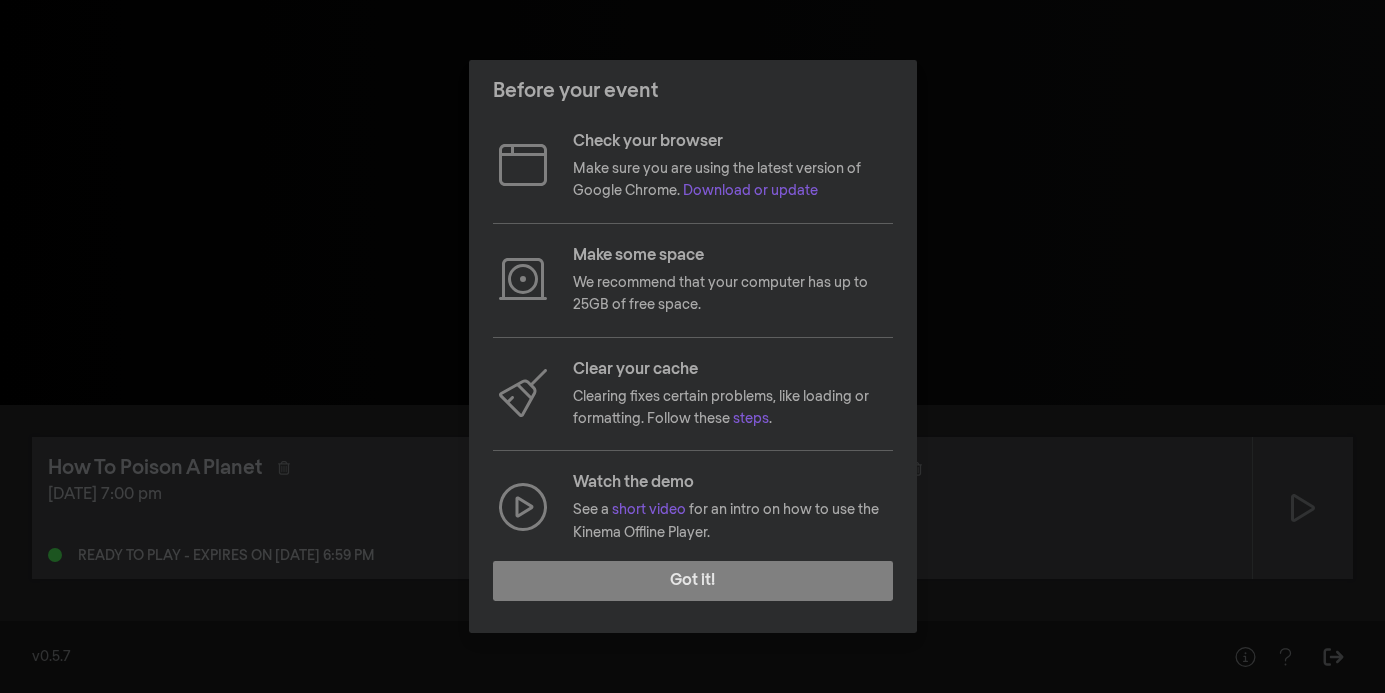 scroll, scrollTop: 0, scrollLeft: 0, axis: both 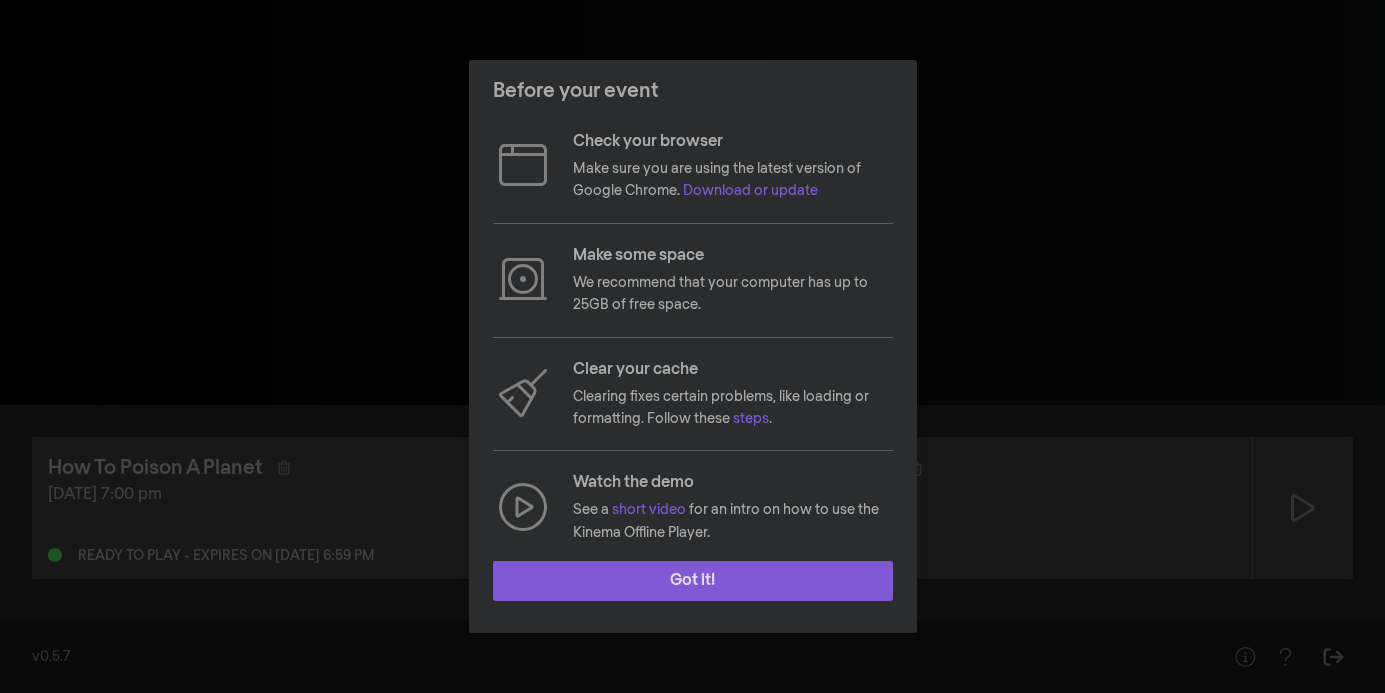 click on "Got it!" at bounding box center (693, 581) 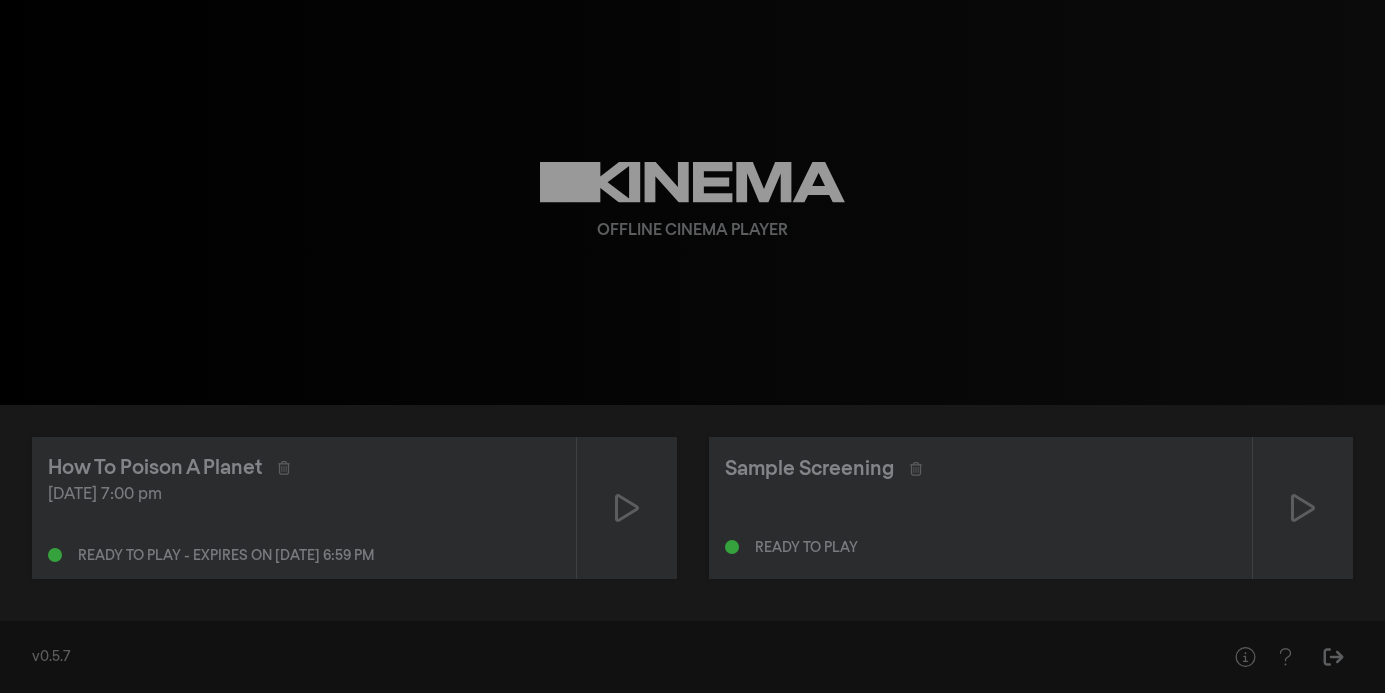 click on "Offline Cinema Player" at bounding box center [693, 202] 